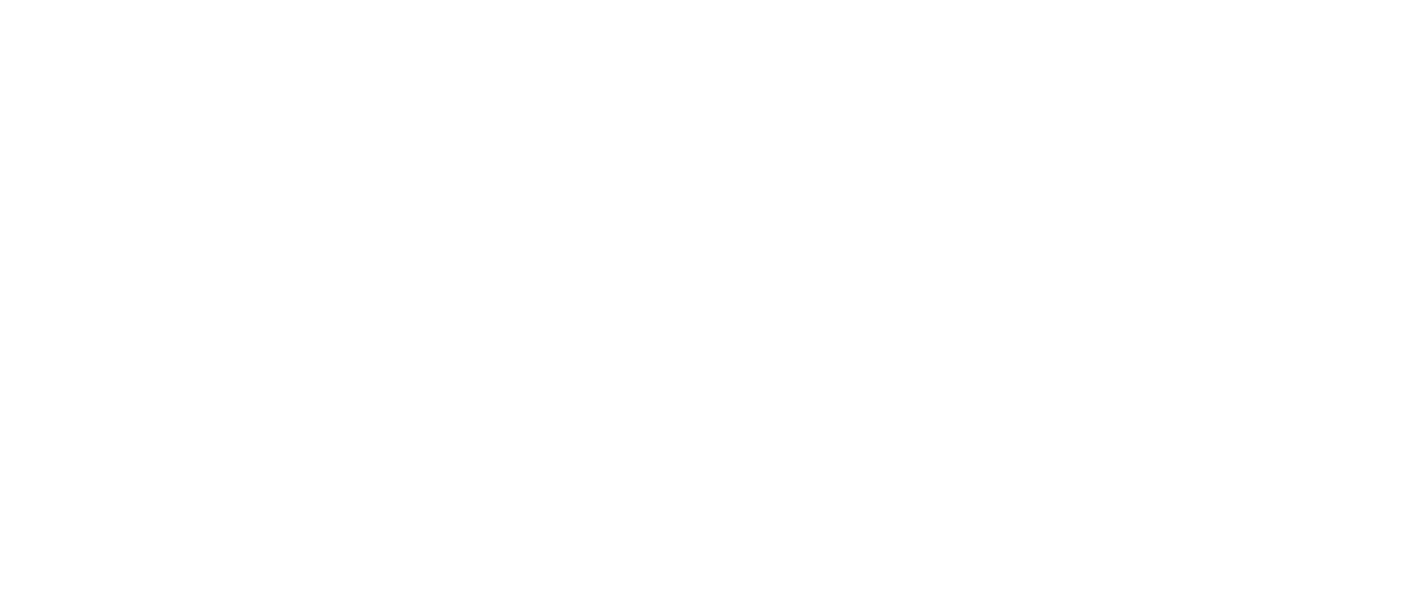 scroll, scrollTop: 0, scrollLeft: 0, axis: both 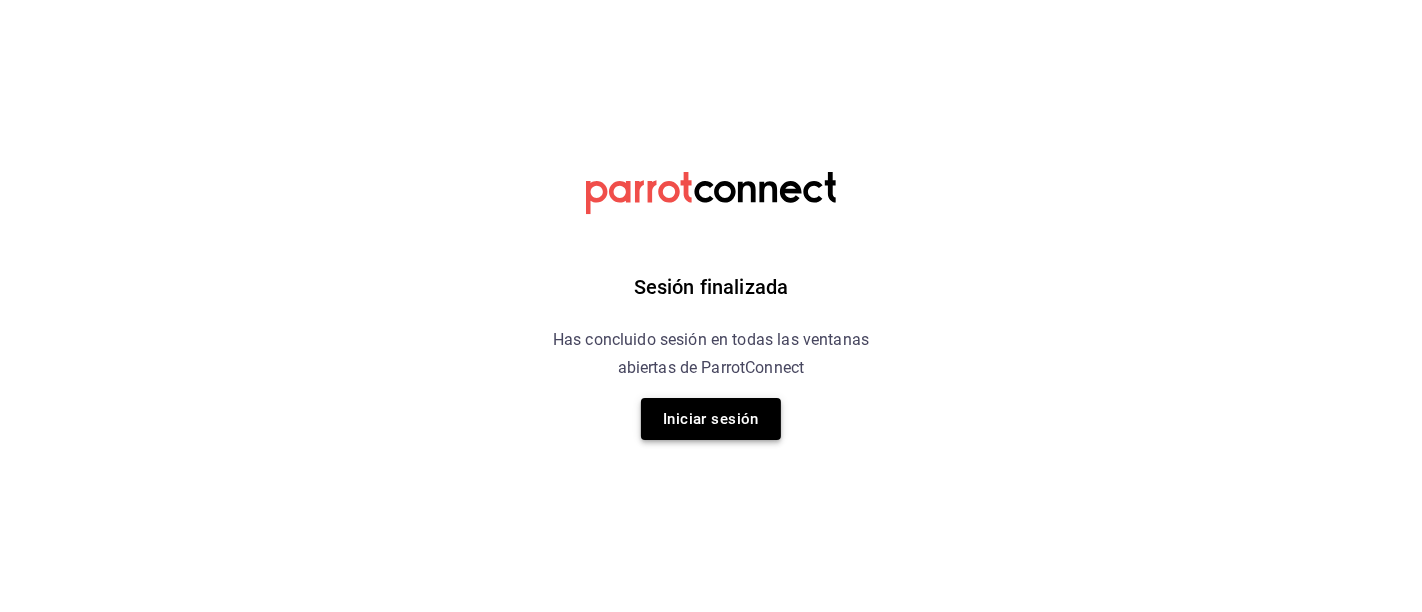 click on "Iniciar sesión" at bounding box center (711, 419) 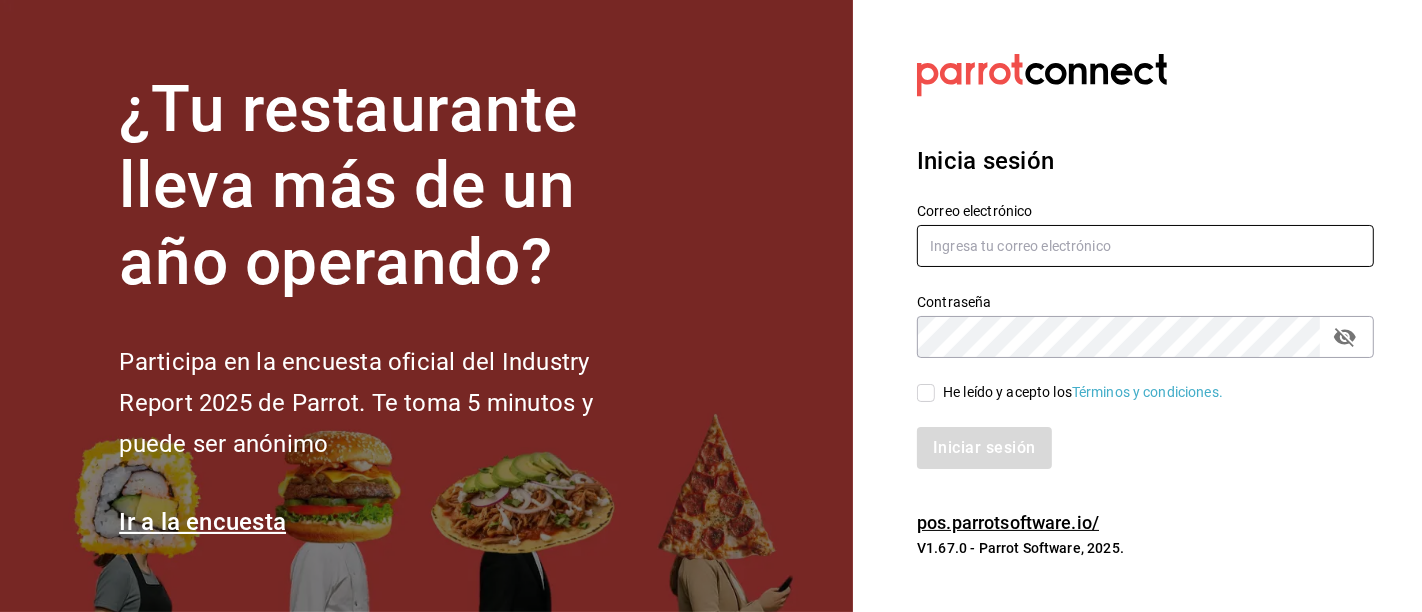 type on "[EMAIL]" 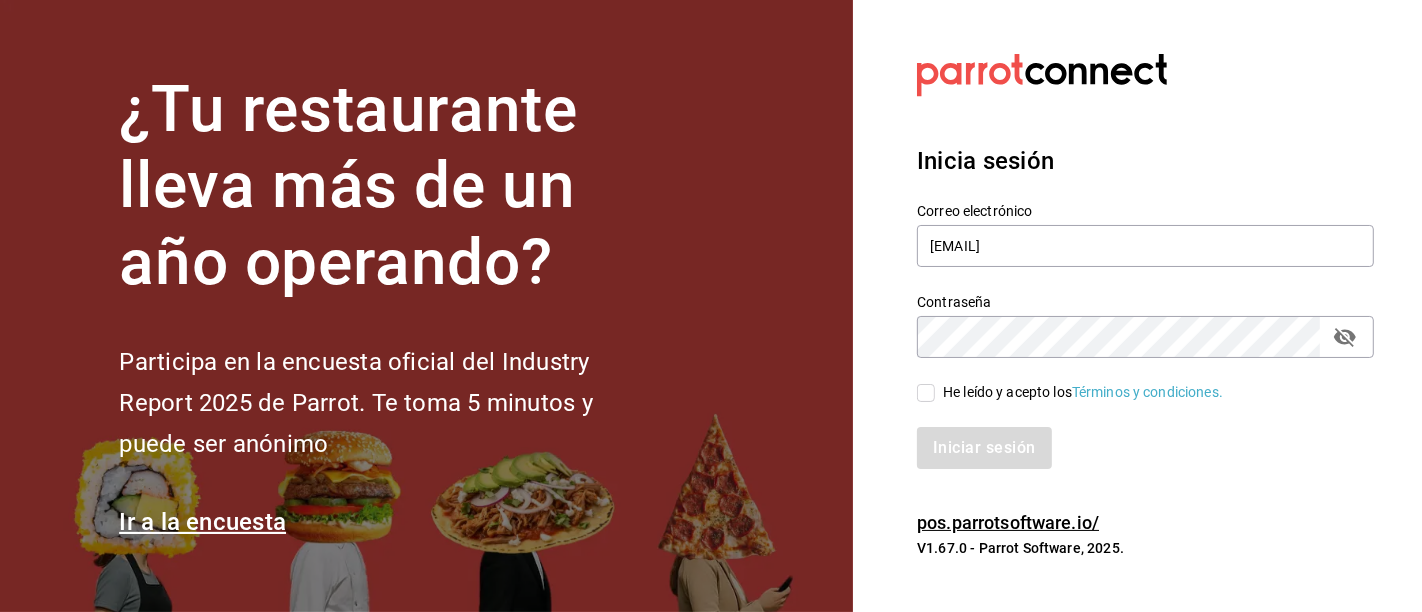 click on "He leído y acepto los  Términos y condiciones." at bounding box center [926, 393] 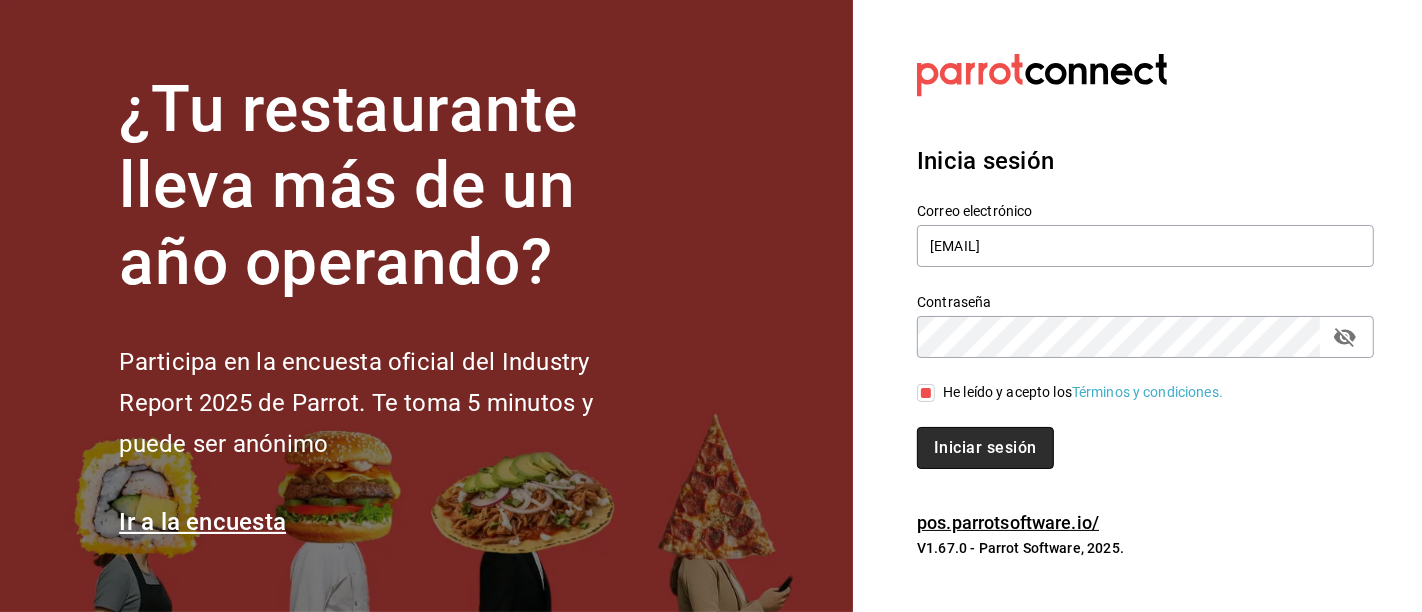 click on "Iniciar sesión" at bounding box center [985, 448] 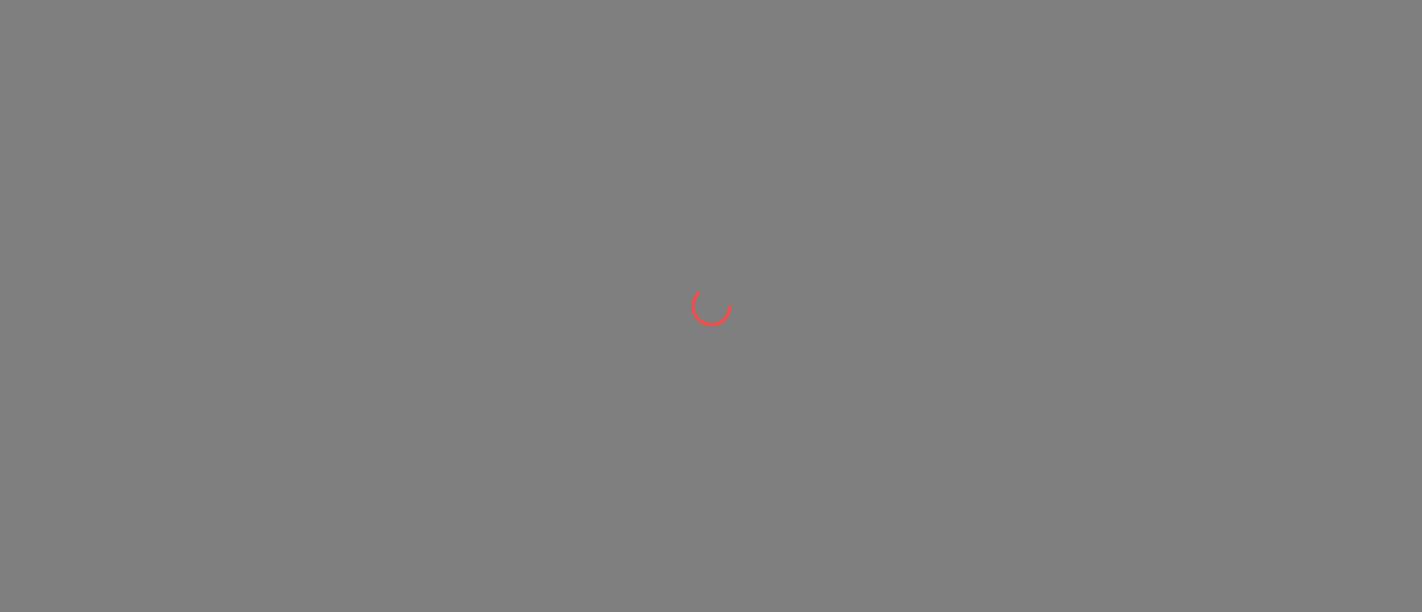 scroll, scrollTop: 0, scrollLeft: 0, axis: both 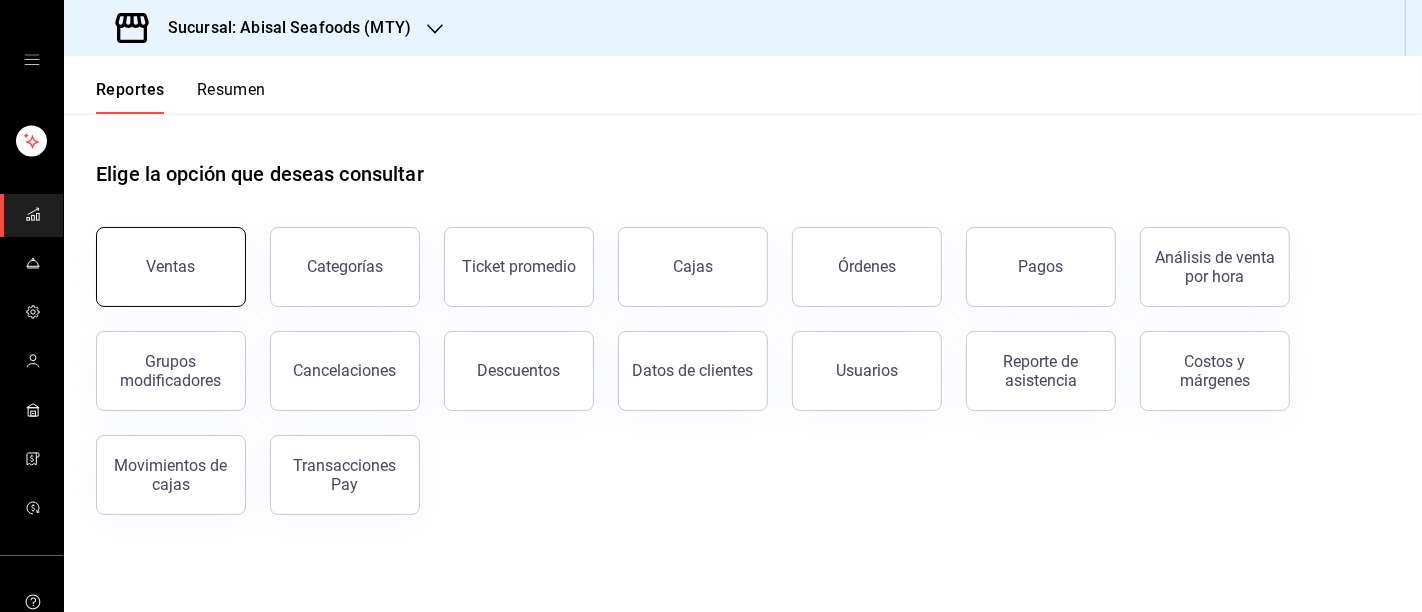 click on "Ventas" at bounding box center (171, 267) 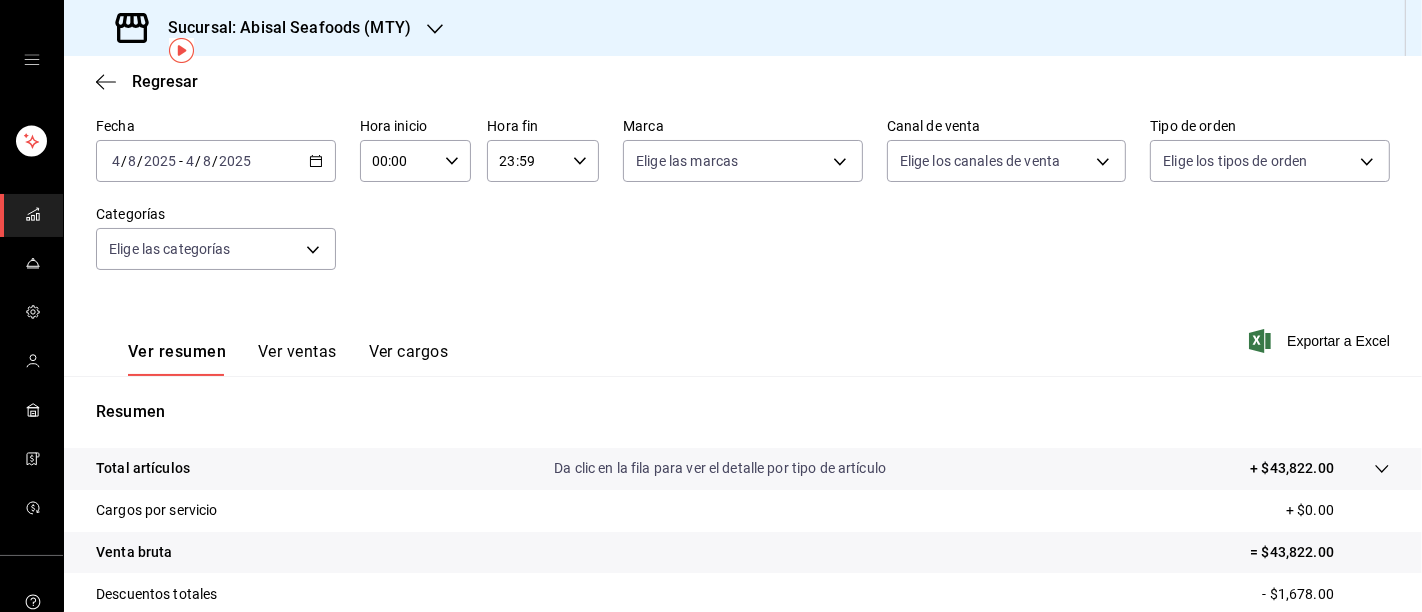 scroll, scrollTop: 82, scrollLeft: 0, axis: vertical 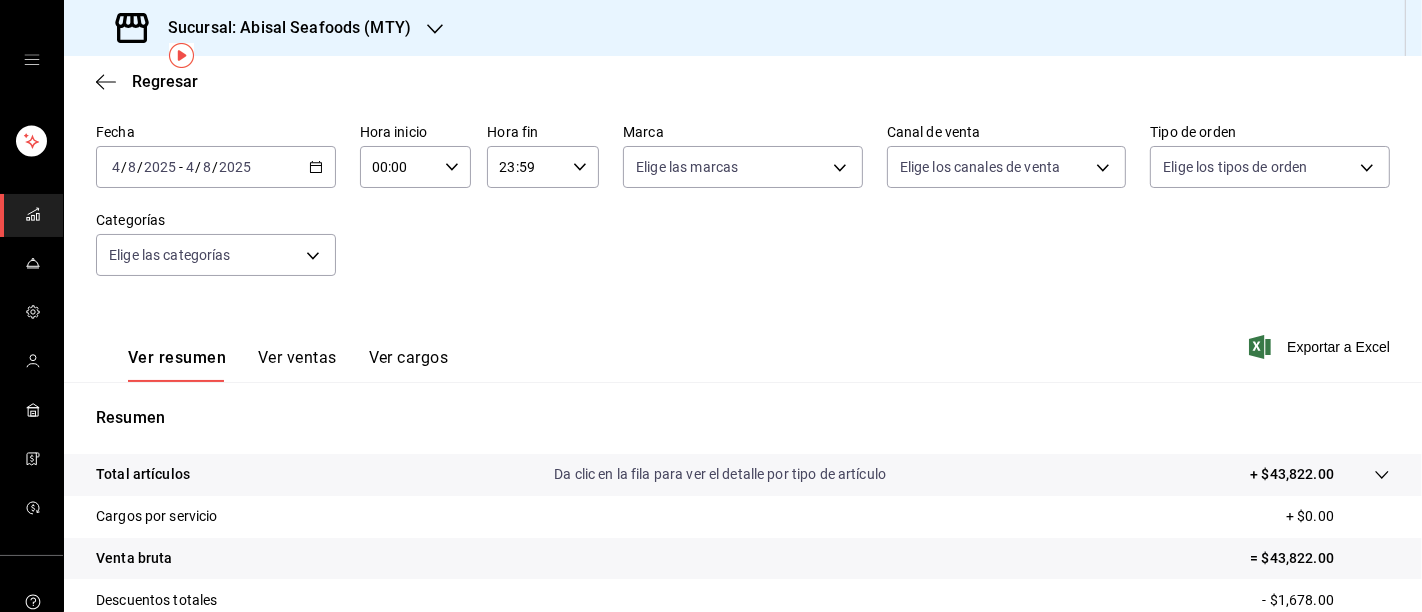 click on "Ver ventas" at bounding box center (297, 365) 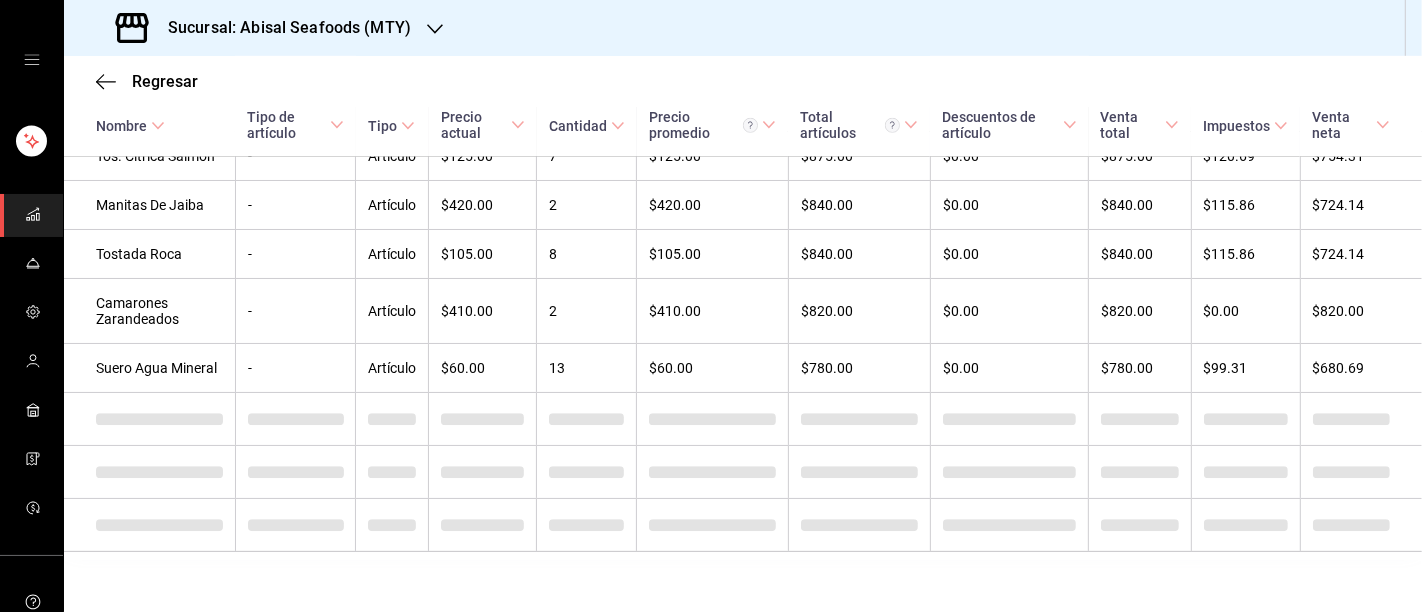 scroll, scrollTop: 1186, scrollLeft: 0, axis: vertical 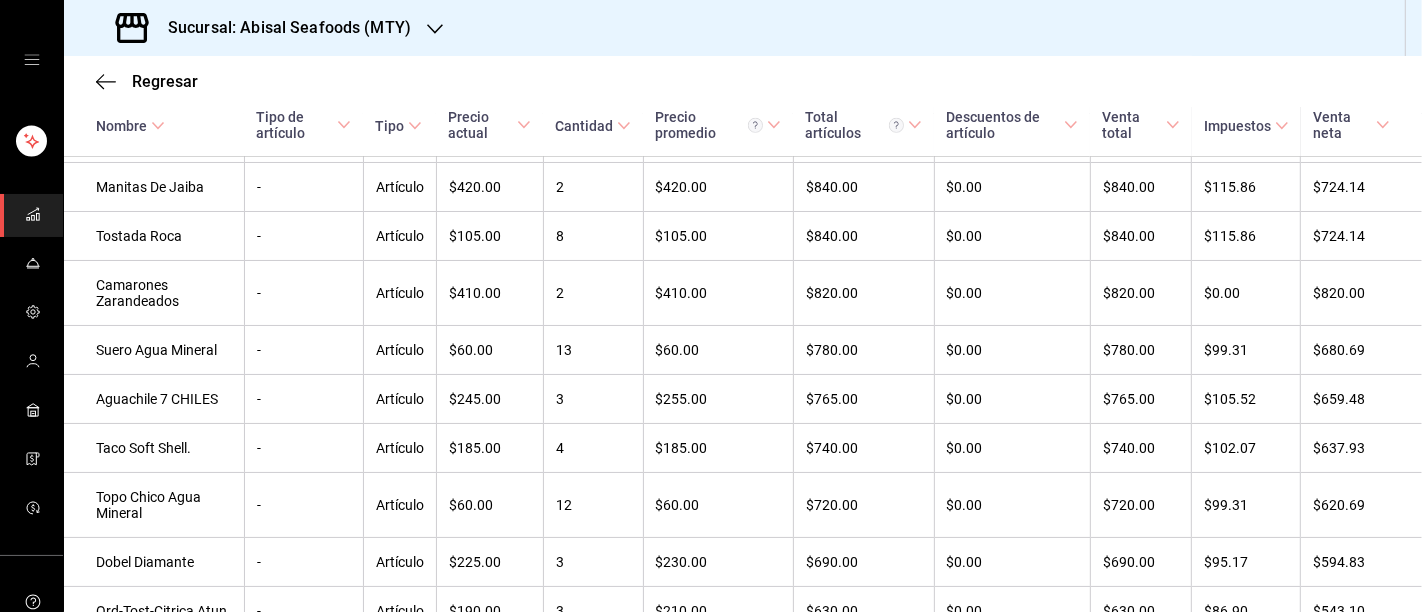 type 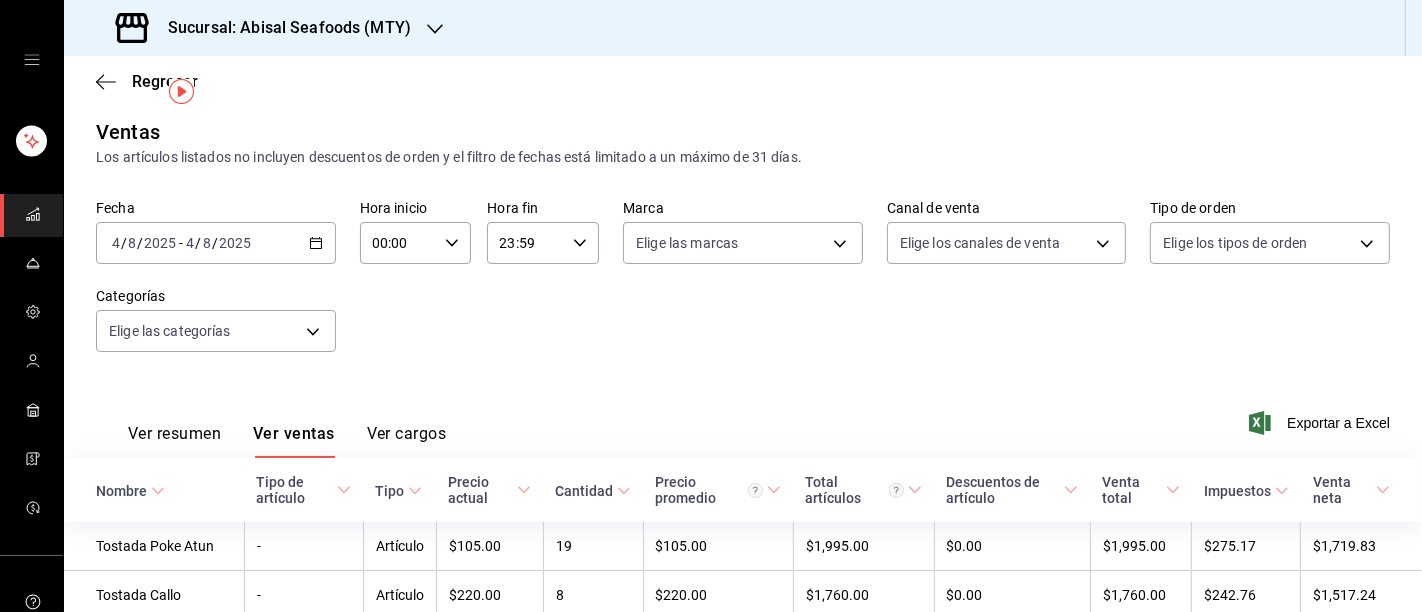 scroll, scrollTop: 0, scrollLeft: 0, axis: both 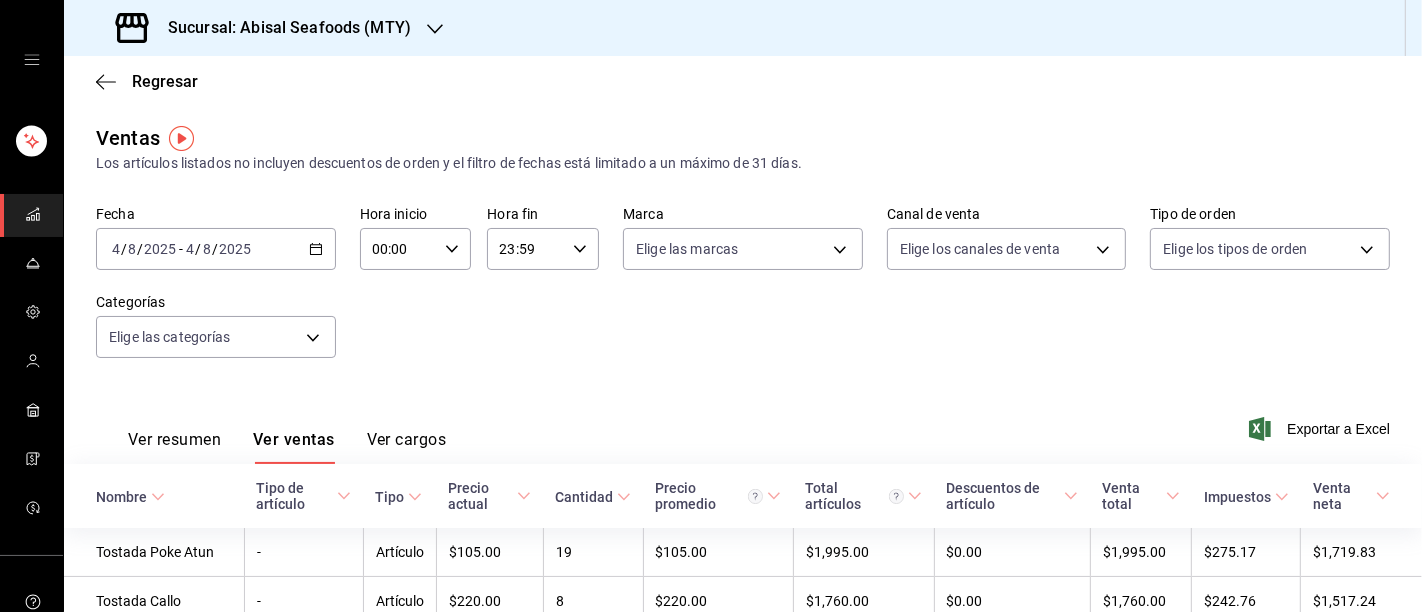 click on "2025" at bounding box center [160, 249] 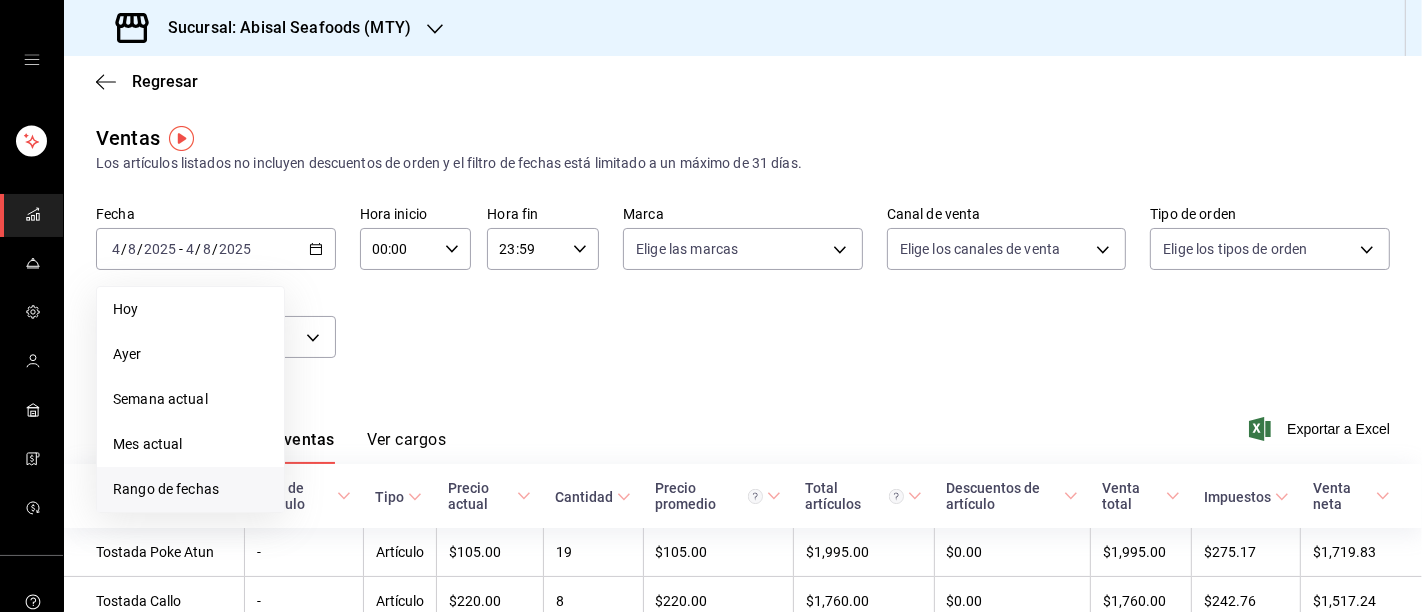click on "Rango de fechas" at bounding box center [190, 489] 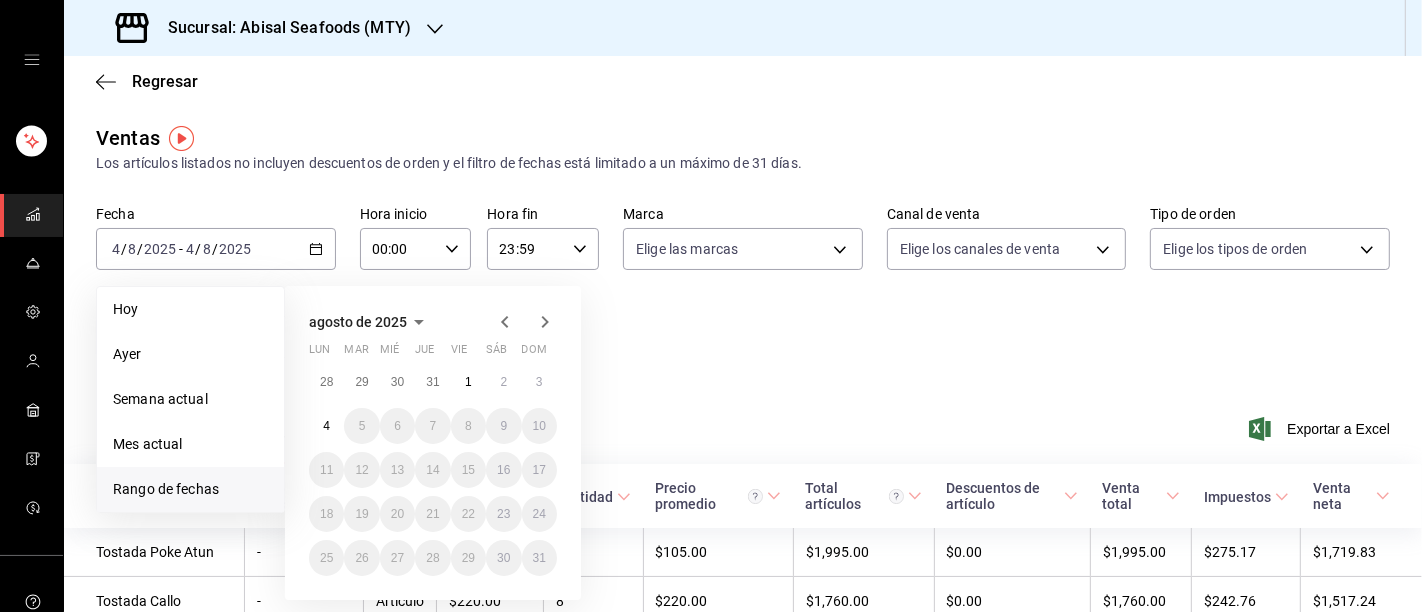 click 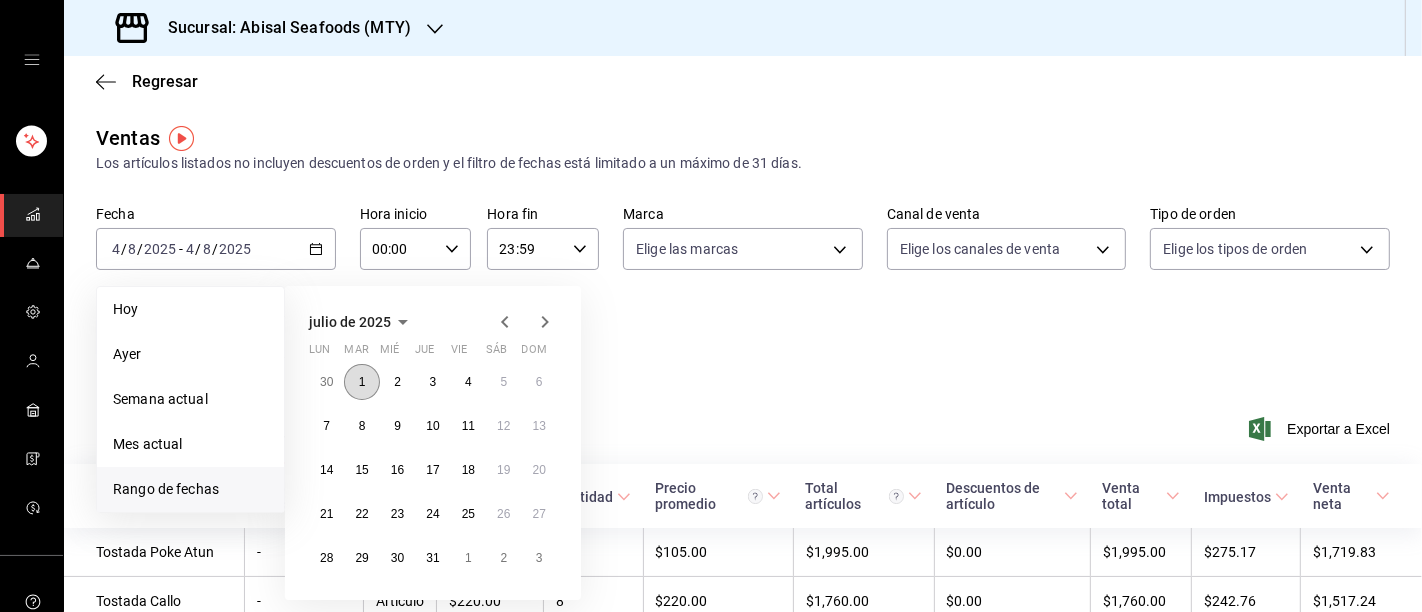 click on "1" at bounding box center (362, 382) 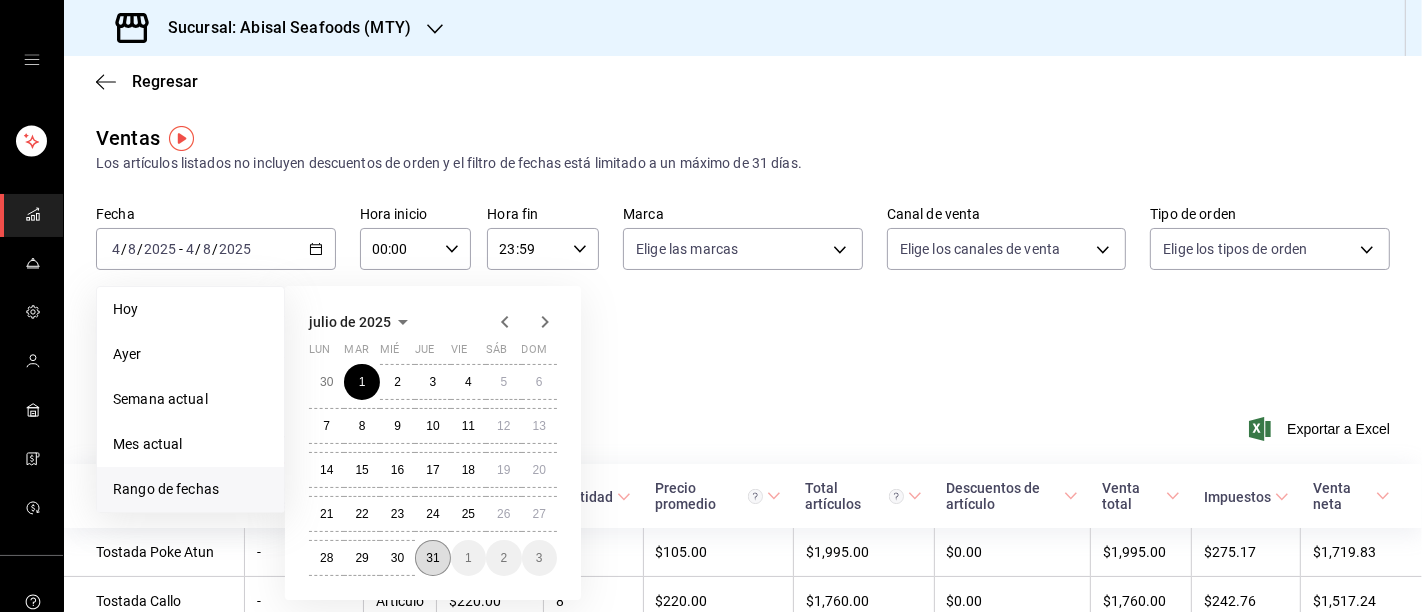 click on "31" at bounding box center [432, 558] 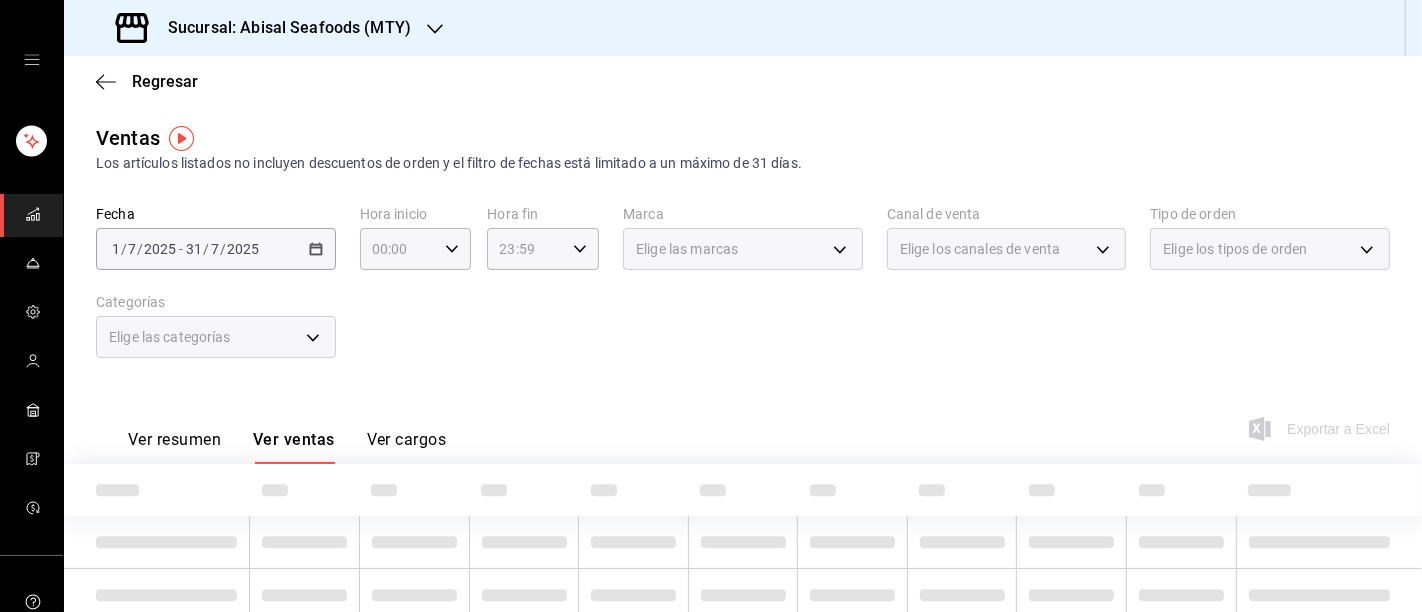 click on "Elige las categorías" at bounding box center [216, 337] 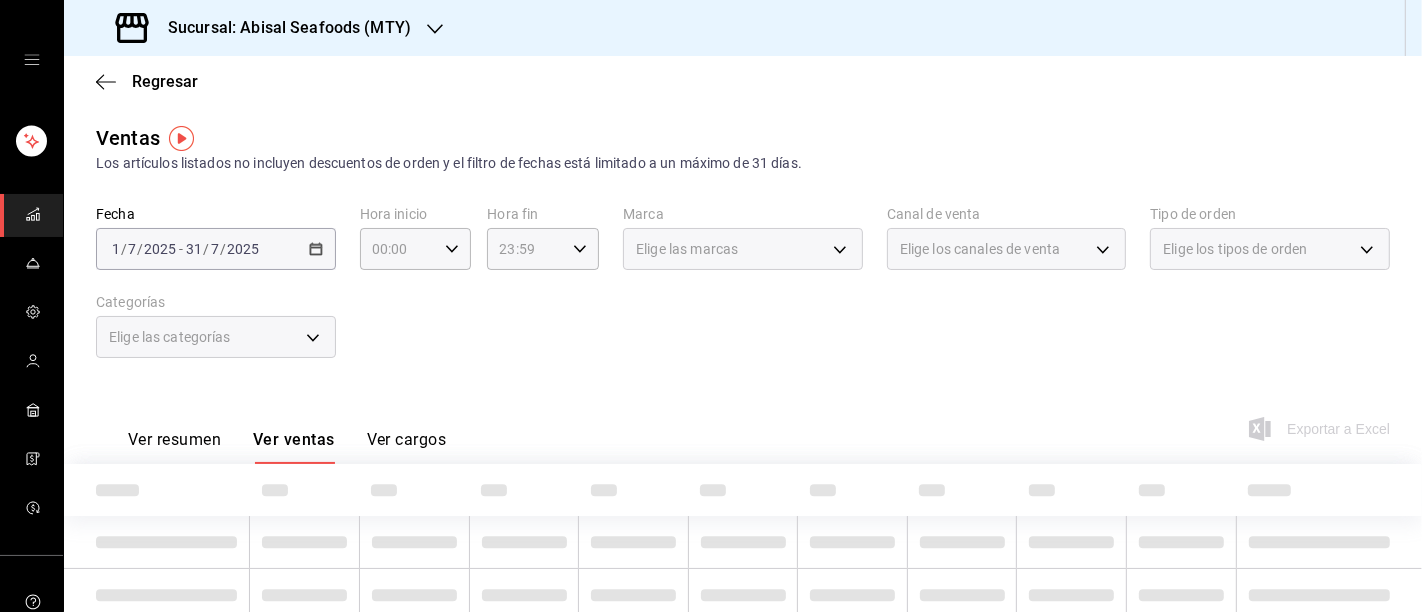 click on "Elige las categorías" at bounding box center (216, 337) 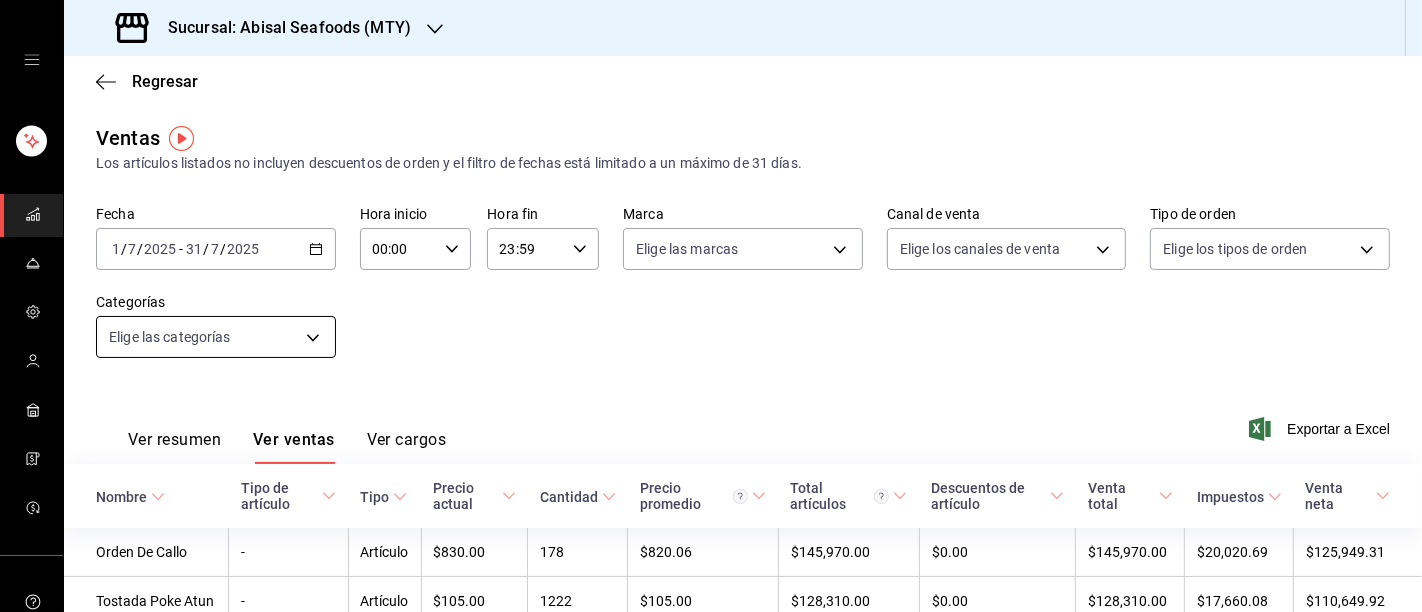 click on "Sucursal: [NAME] (MTY) Regresar Ventas Los artículos listados no incluyen descuentos de orden y el filtro de fechas está limitado a un máximo de 31 días. Fecha 2025-07-01 1 / 7 / 2025 - 2025-07-31 31 / 7 / 2025 Hora inicio 00:00 Hora inicio Hora fin 23:59 Hora fin Marca Elige las marcas Canal de venta Elige los canales de venta Tipo de orden Elige los tipos de orden Categorías Elige las categorías Ver resumen Ver ventas Ver cargos Exportar a Excel Nombre Tipo de artículo Tipo Precio actual Cantidad Precio promedio   Total artículos   Descuentos de artículo Venta total Impuestos Venta neta Orden De Callo - Artículo $830.00 178 $820.06 $145,970.00 $0.00 $145,970.00 $20,020.69 $125,949.31 Tostada Poke Atun - Artículo $105.00 1222 $105.00 $128,310.00 $0.00 $128,310.00 $17,660.08 $110,649.92 Taco Soft Shell. - Artículo $185.00 590 $185.00 $109,150.00 $0.00 $109,150.00 $15,043.18 $94,106.82 Tostada Callo - Artículo $220.00 450 $220.00 $99,000.00 $0.00 $99,000.00 $13,530.34 $85,469.66 - $245.00" at bounding box center (711, 306) 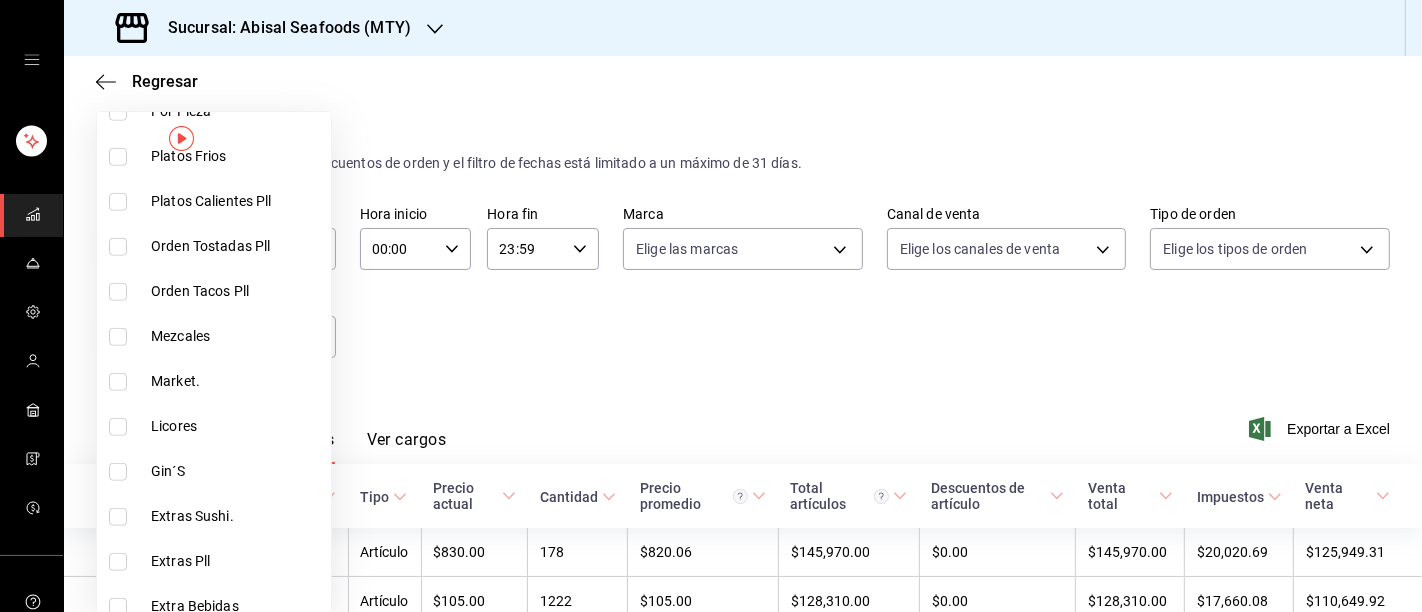 scroll, scrollTop: 1308, scrollLeft: 0, axis: vertical 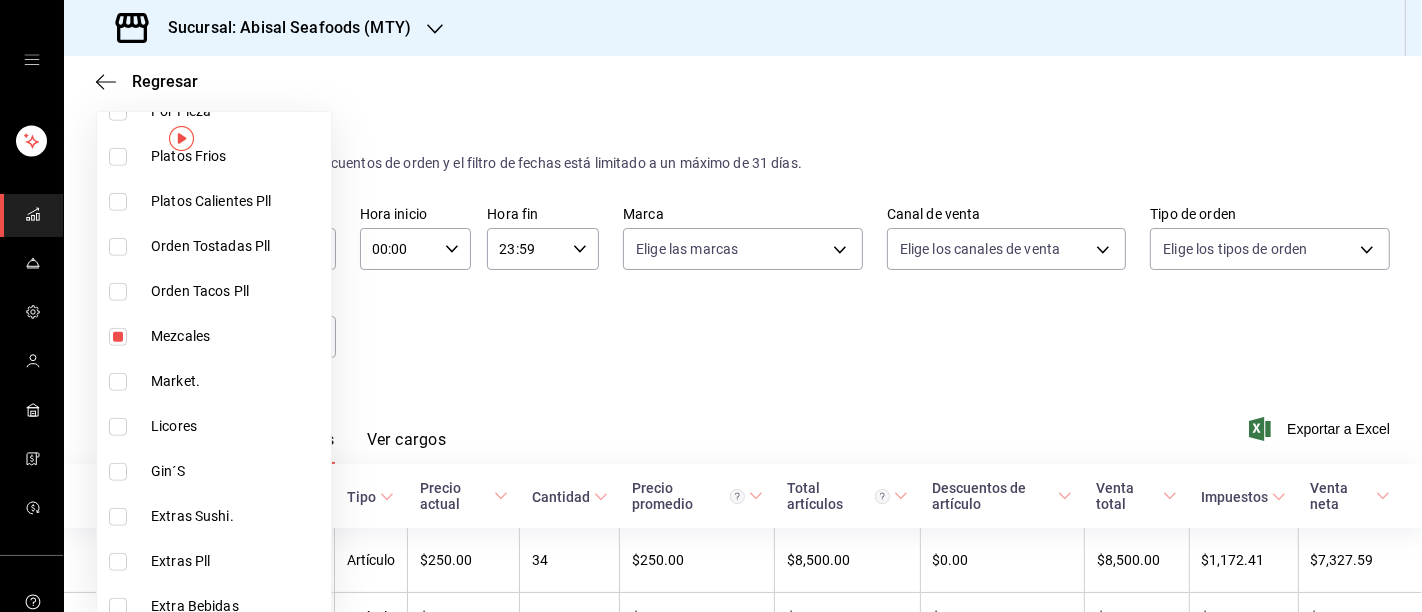 click at bounding box center [711, 306] 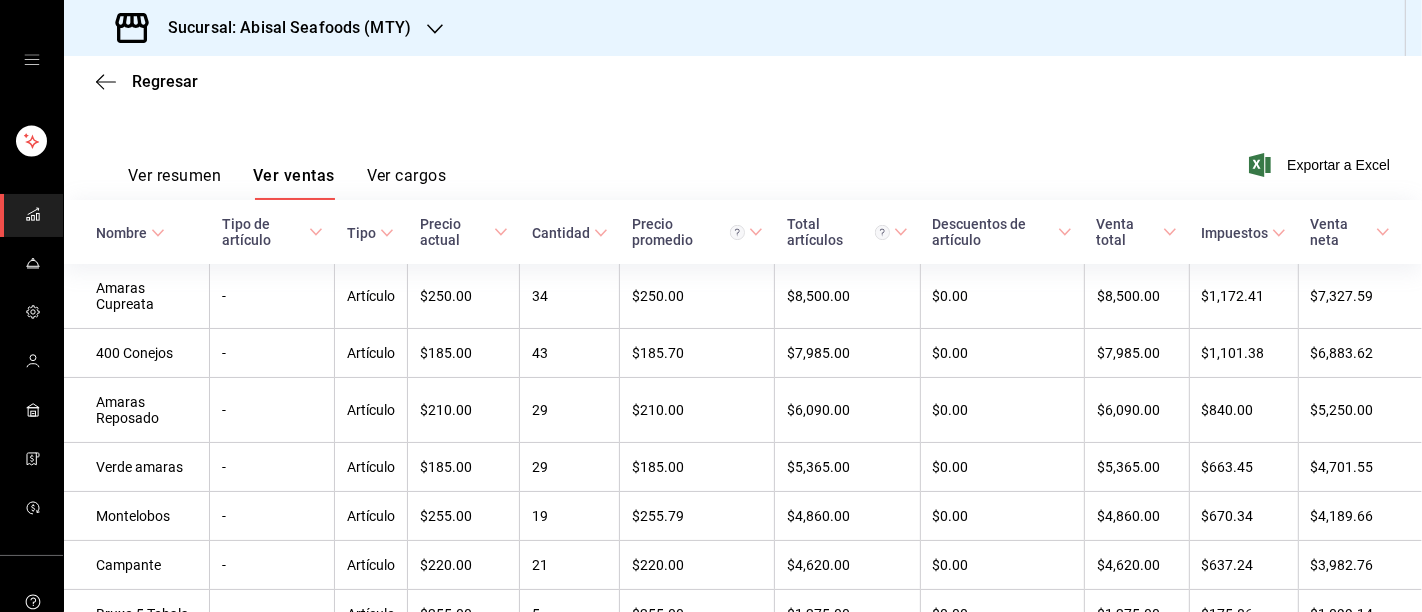 scroll, scrollTop: 272, scrollLeft: 0, axis: vertical 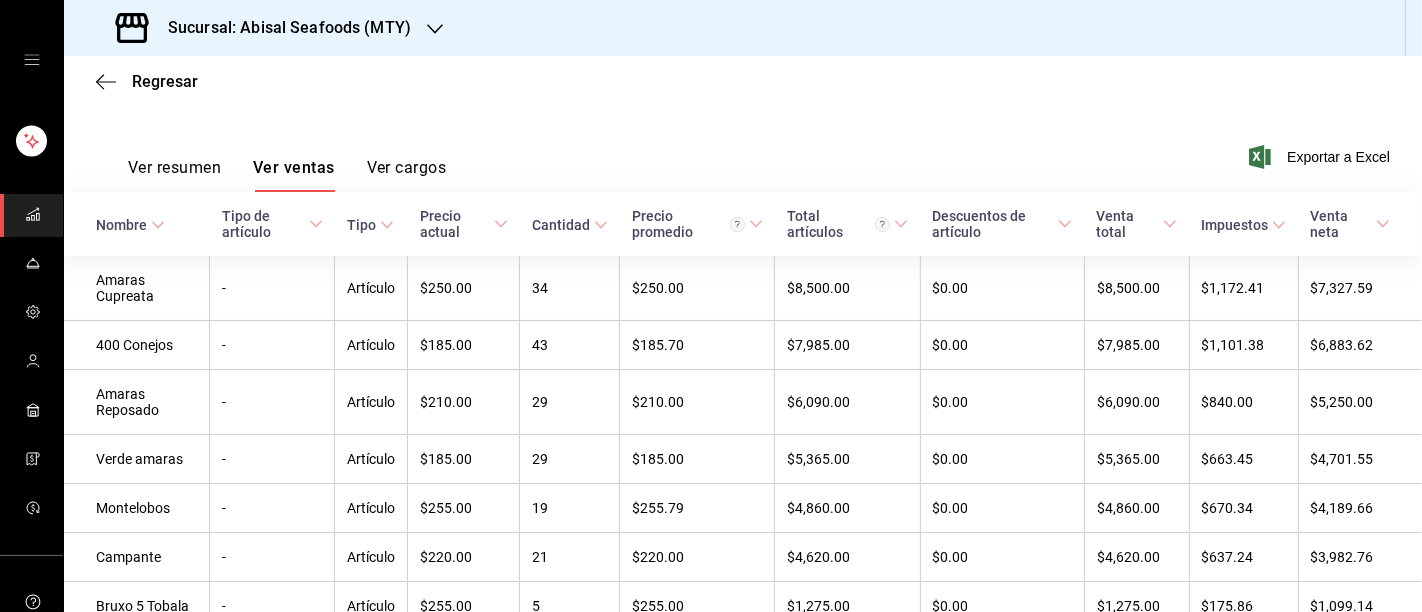 click 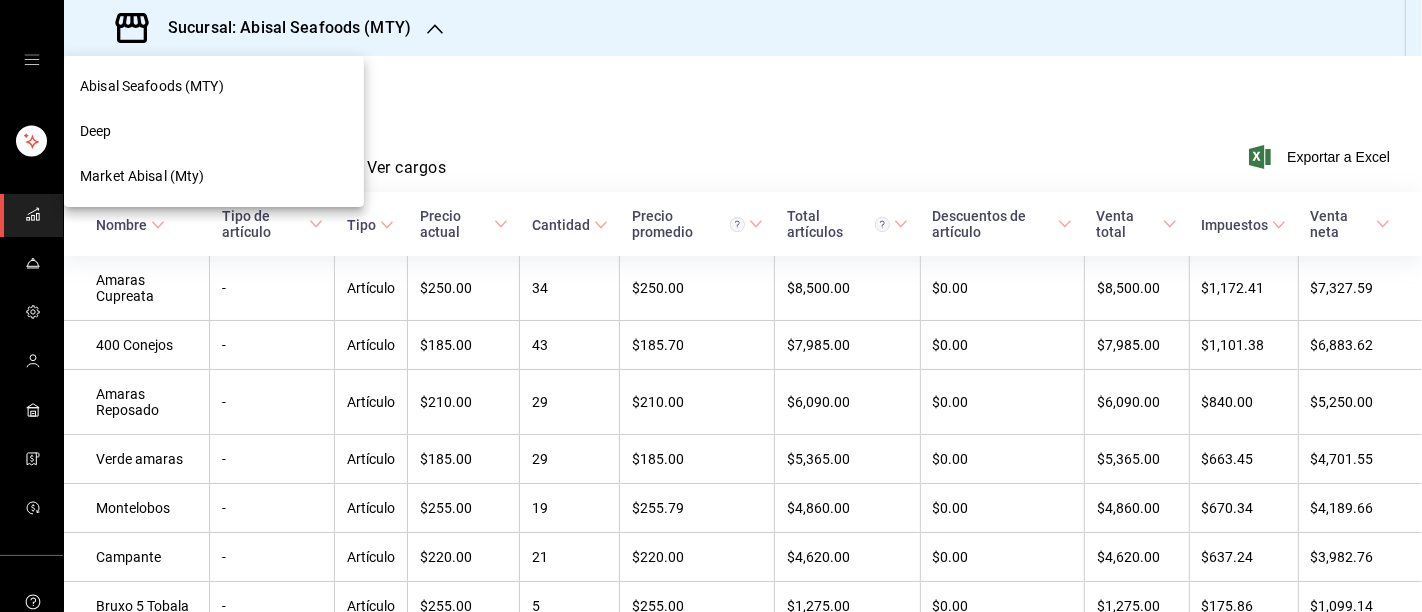 click on "Deep" at bounding box center (214, 131) 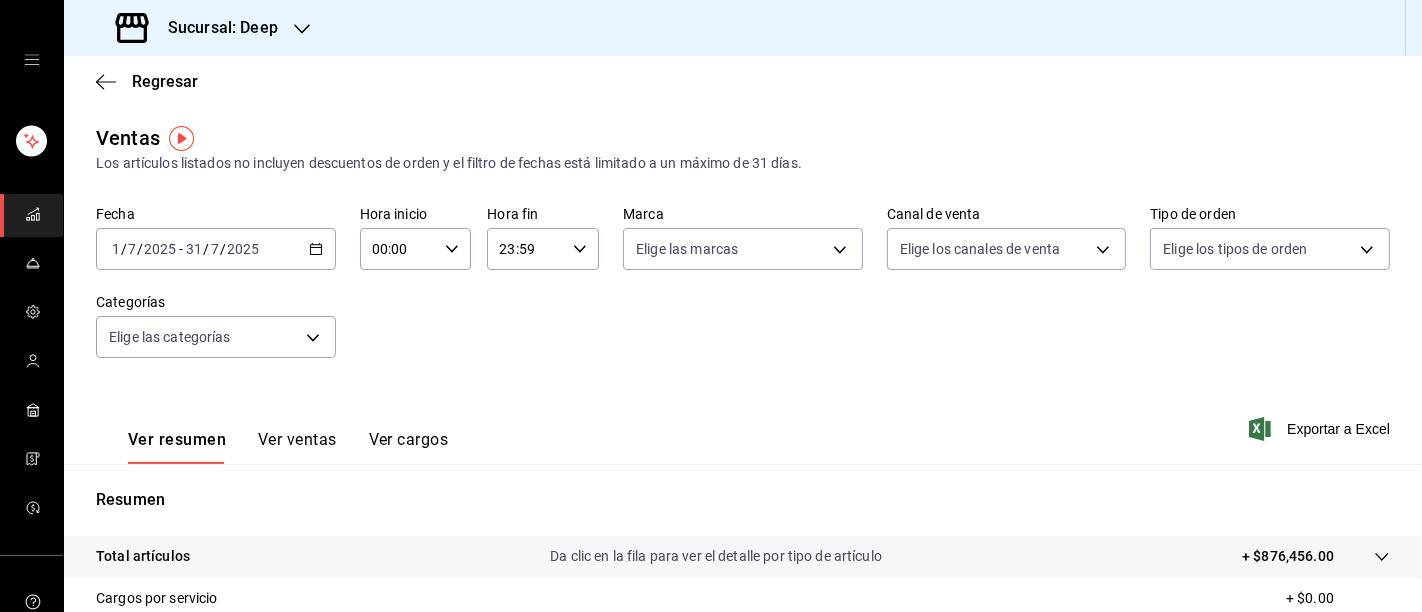 click on "Ver ventas" at bounding box center [297, 447] 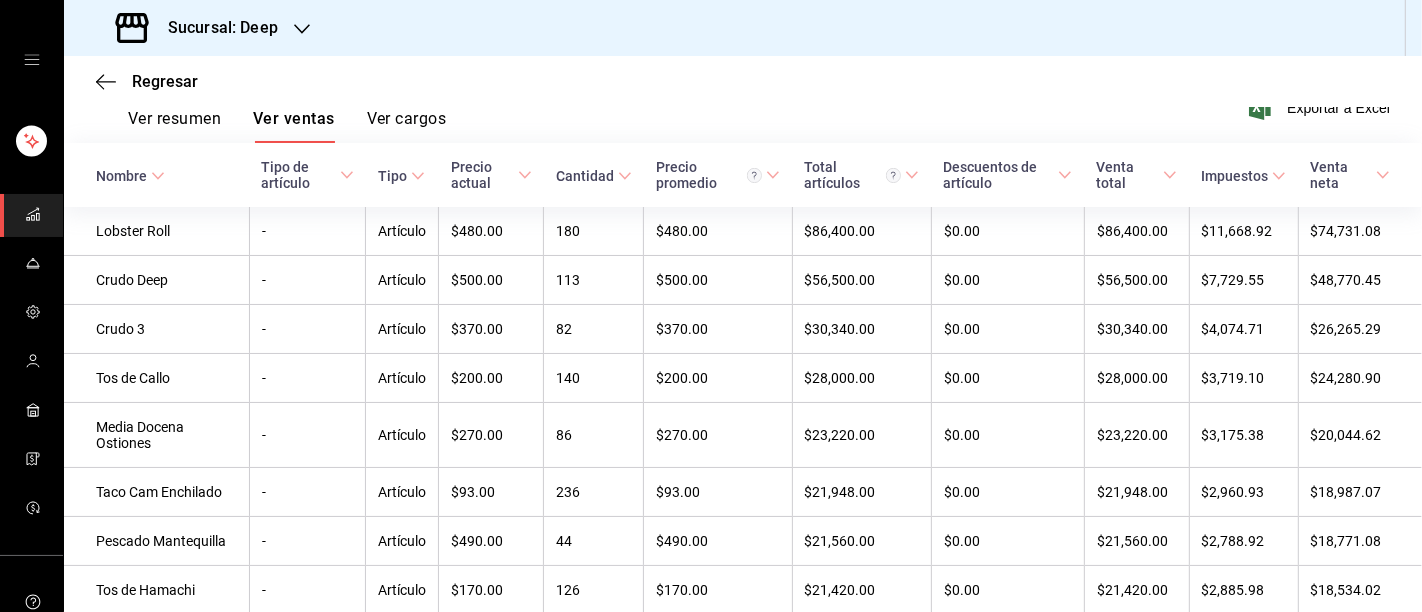 scroll, scrollTop: 328, scrollLeft: 0, axis: vertical 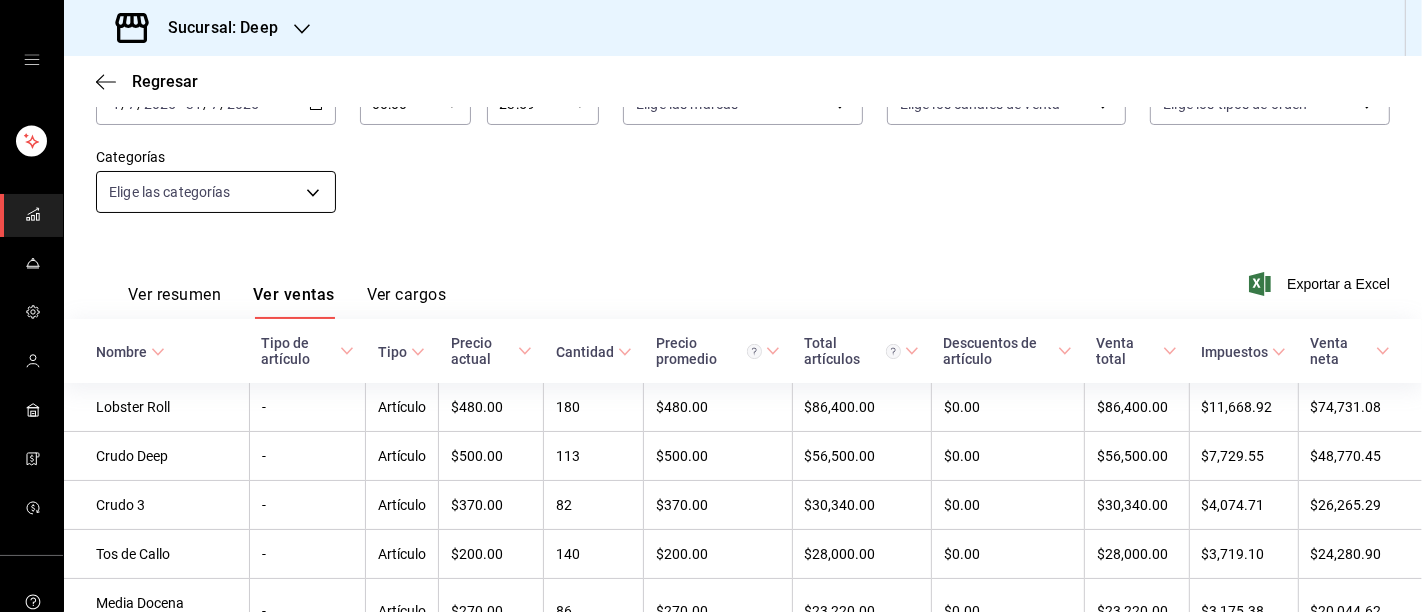 click on "Sucursal: [NAME] Regresar Ventas Los artículos listados no incluyen descuentos de orden y el filtro de fechas está limitado a un máximo de 31 días. Fecha 2025-07-01 1 / 7 / 2025 - 2025-07-31 31 / 7 / 2025 Hora inicio 00:00 Hora inicio Hora fin 23:59 Hora fin Marca Elige las marcas Canal de venta Elige los canales de venta Tipo de orden Elige los tipos de orden Categorías Elige las categorías Ver resumen Ver ventas Ver cargos Exportar a Excel Nombre Tipo de artículo Tipo Precio actual Cantidad Precio promedio   Total artículos   Descuentos de artículo Venta total Impuestos Venta neta Lobster Roll - Artículo $480.00 180 $480.00 $86,400.00 $0.00 $86,400.00 $11,668.92 $74,731.08 Crudo Deep - Artículo $500.00 113 $500.00 $56,500.00 $0.00 $56,500.00 $7,729.55 $48,770.45 Crudo 3 - Artículo $370.00 82 $370.00 $30,340.00 $0.00 $30,340.00 $4,074.71 $26,265.29 Tos de Callo - Artículo $200.00 140 $200.00 $28,000.00 $0.00 $28,000.00 $3,719.10 $24,280.90 Media Docena Ostiones - Artículo $270.00 86 $270.00 $0.00" at bounding box center [711, 306] 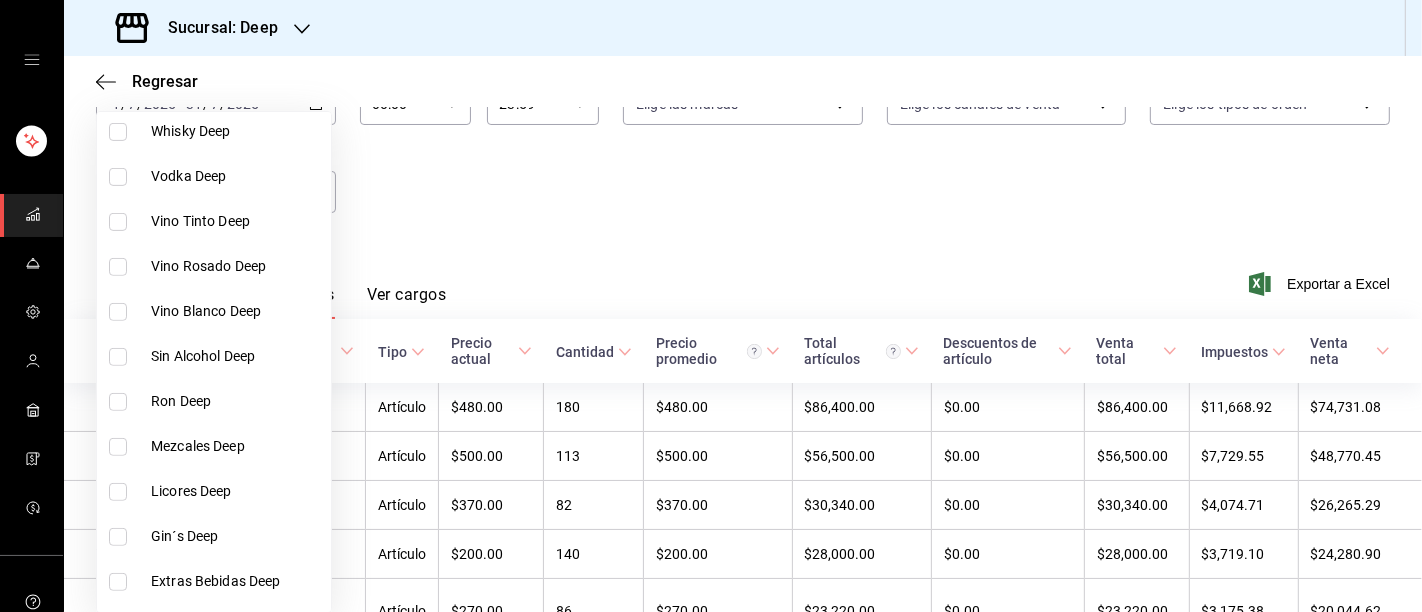 scroll, scrollTop: 672, scrollLeft: 0, axis: vertical 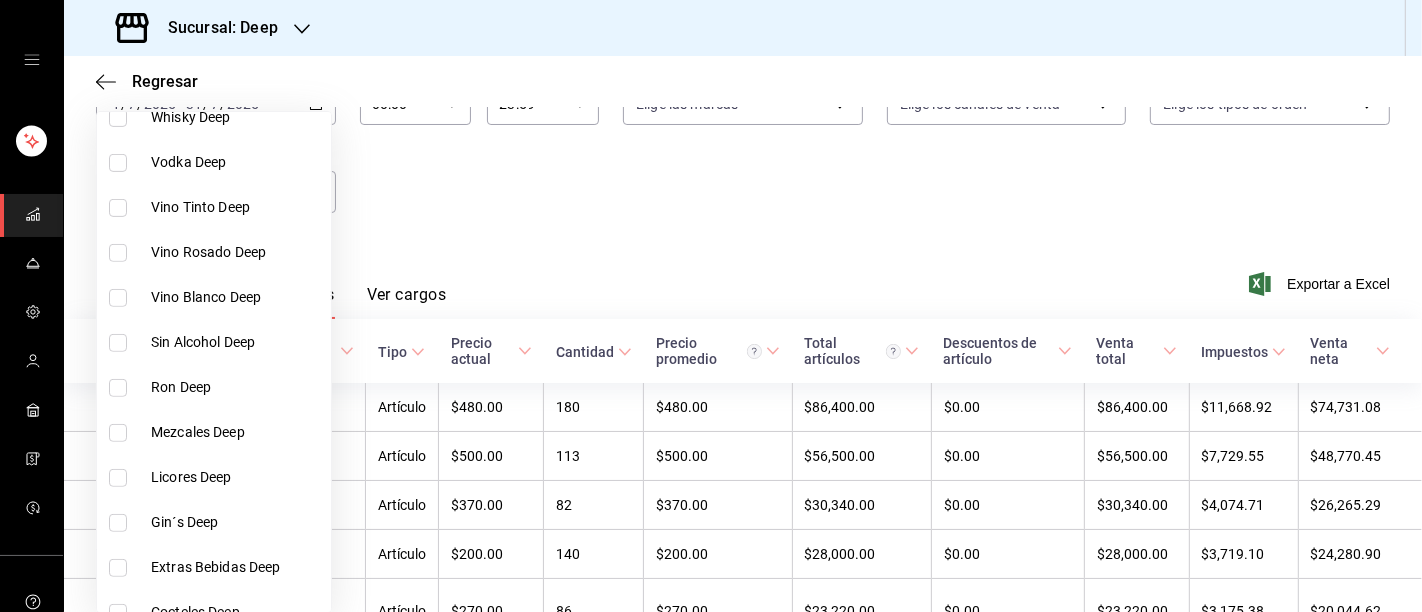 click at bounding box center [118, 433] 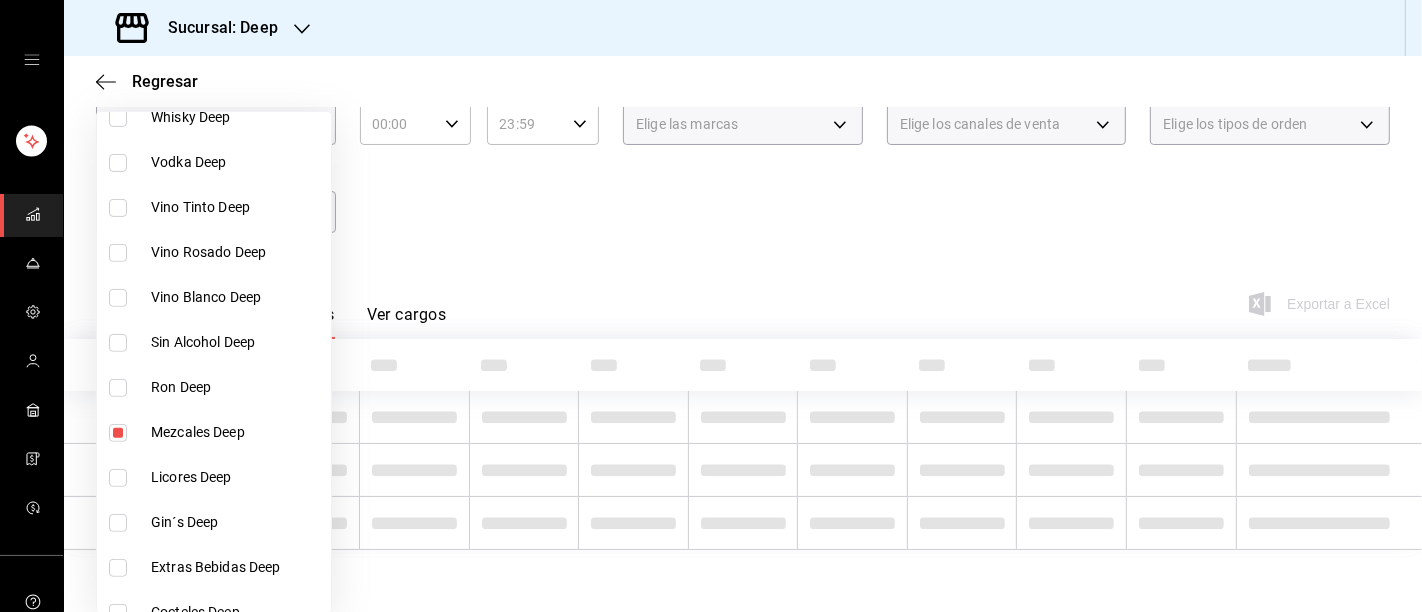 scroll, scrollTop: 145, scrollLeft: 0, axis: vertical 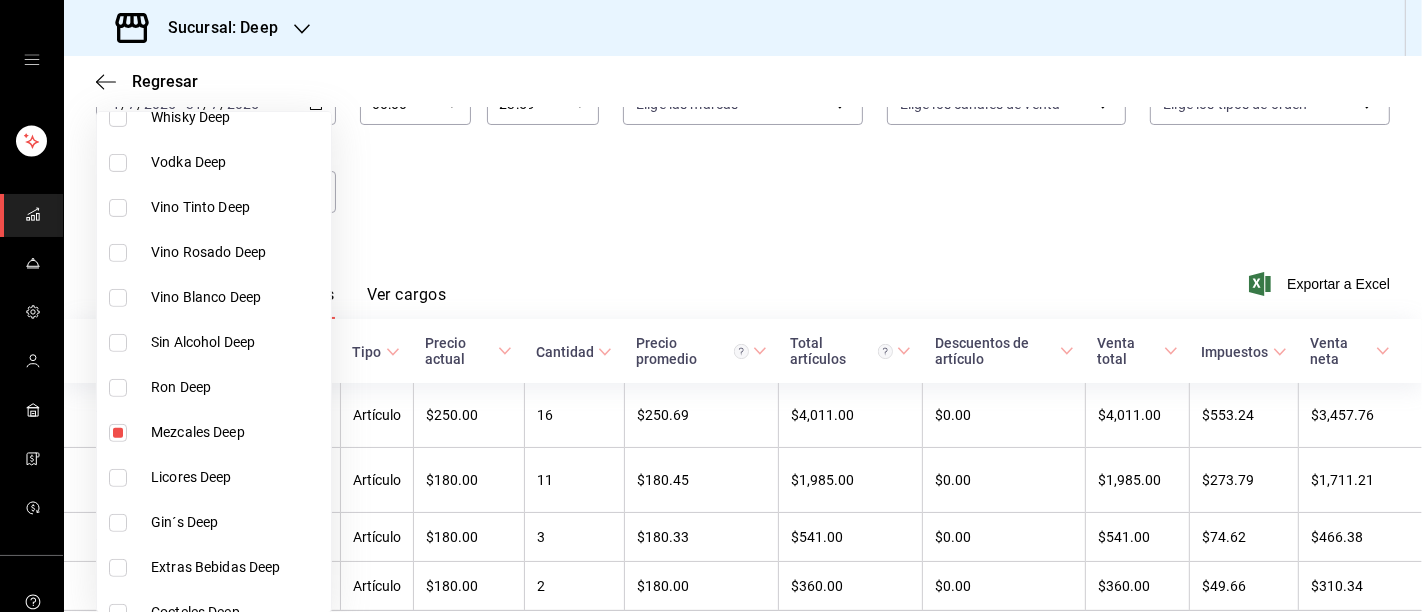 click at bounding box center [711, 306] 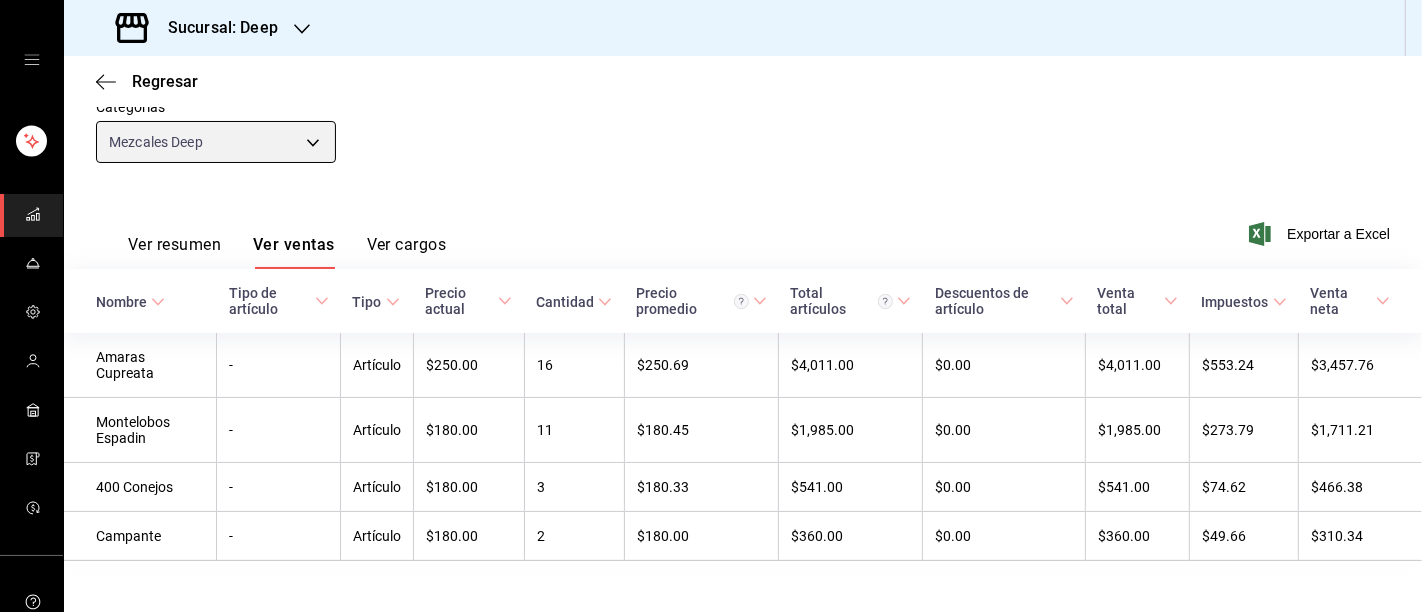 scroll, scrollTop: 205, scrollLeft: 0, axis: vertical 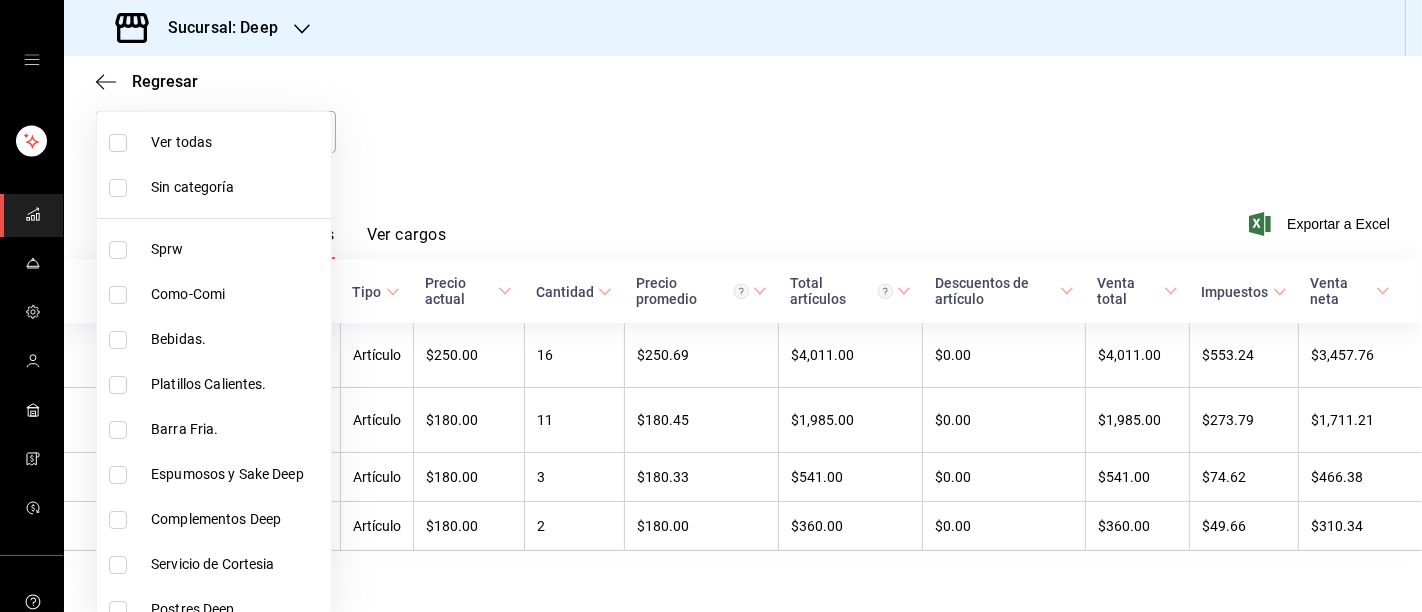 click at bounding box center (711, 306) 